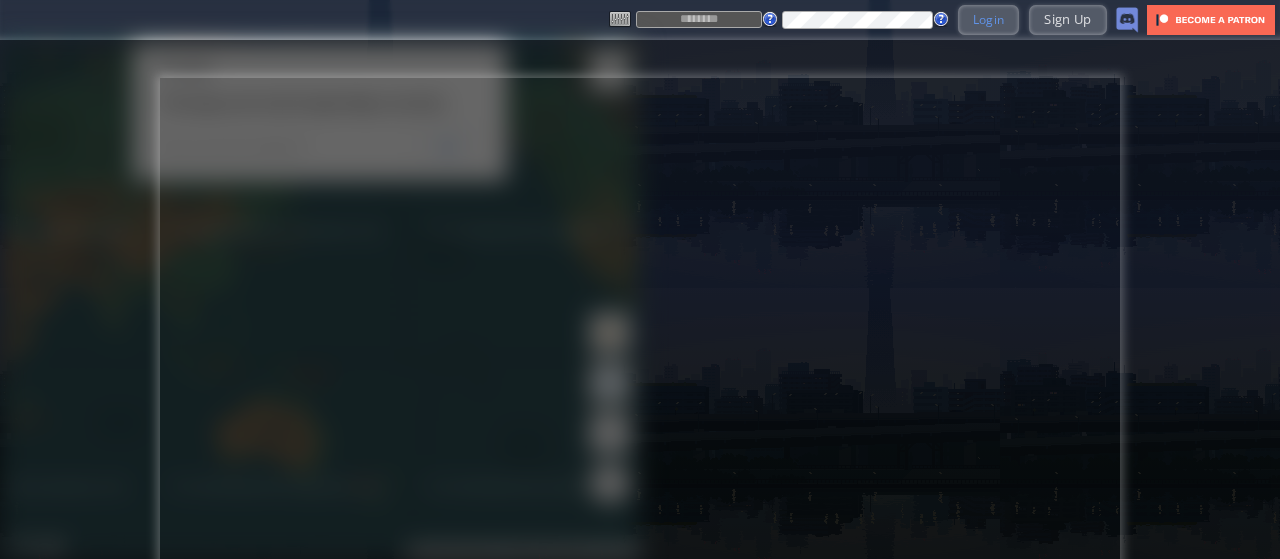type on "********" 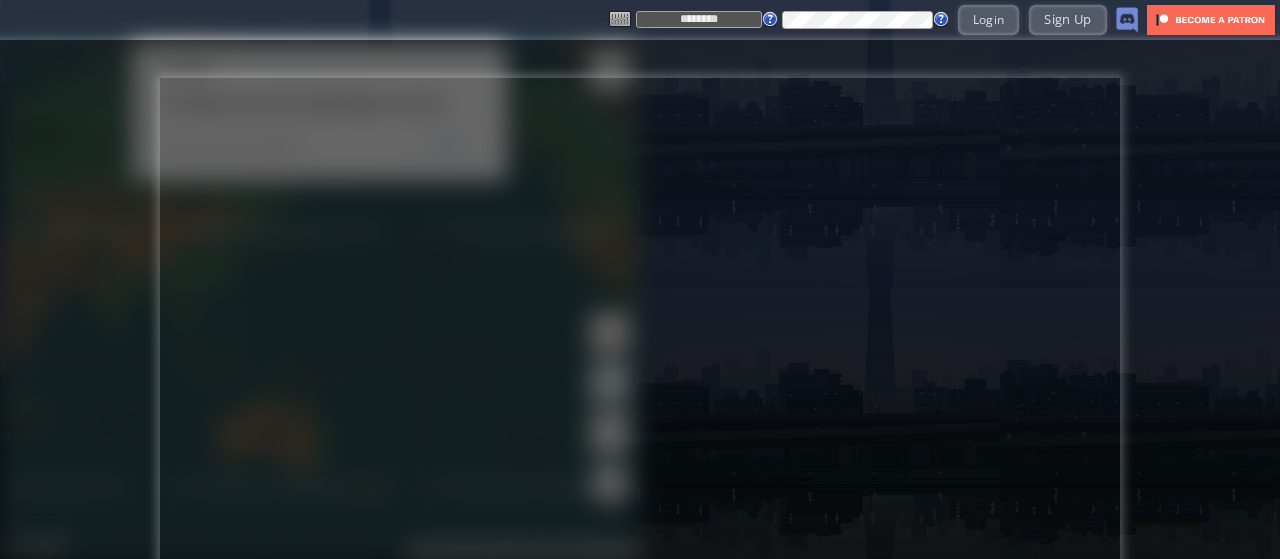 drag, startPoint x: 980, startPoint y: 25, endPoint x: 733, endPoint y: 41, distance: 247.51767 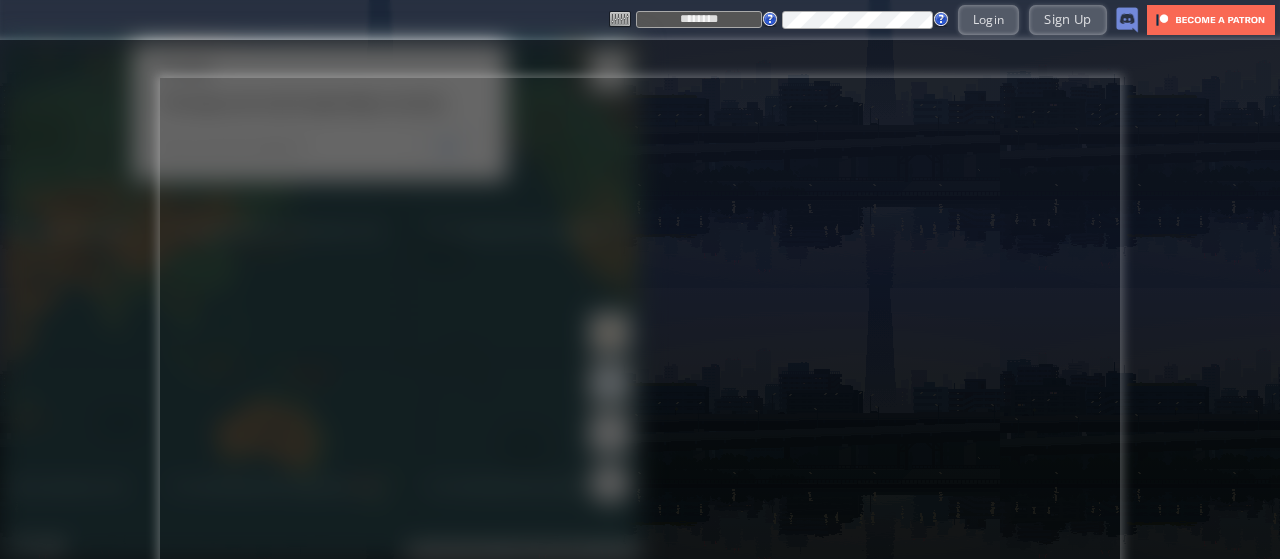 click on "Login" at bounding box center (989, 19) 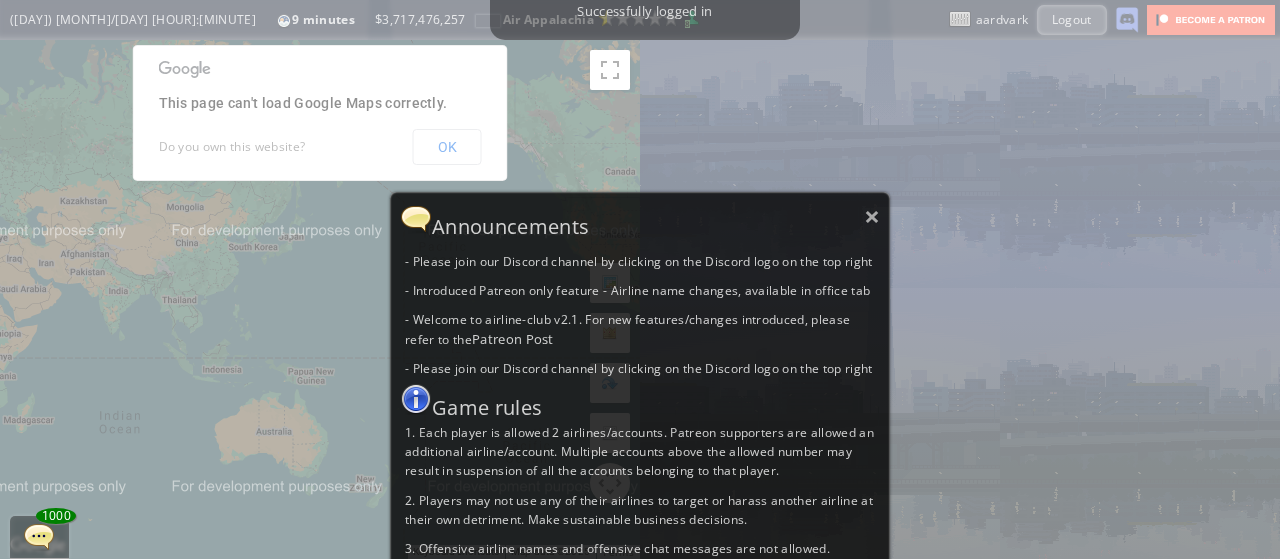 click on "×
Announcements
- Please join our Discord channel by clicking on the Discord logo on the top right
- Introduced Patreon only feature - Airline name changes, available in office tab
- Welcome to airline-club v2.1. For new features/changes introduced, please refer to the  Patreon Post
- Please join our Discord channel by clicking on the Discord logo on the top right
Game rules
1. Each player is allowed 2 airlines/accounts. Patreon supporters are allowed an additional airline/account. Multiple accounts above the allowed number may result in suspension of all the accounts belonging to that player.
2. Players may not use any of their airlines to target or harass another airline at their own detriment. Make sustainable business decisions.
3. Offensive airline names and offensive chat messages are not allowed.
4. Report any bugs or exploits in the discord, do not abuse the bug or exploit." at bounding box center (640, 279) 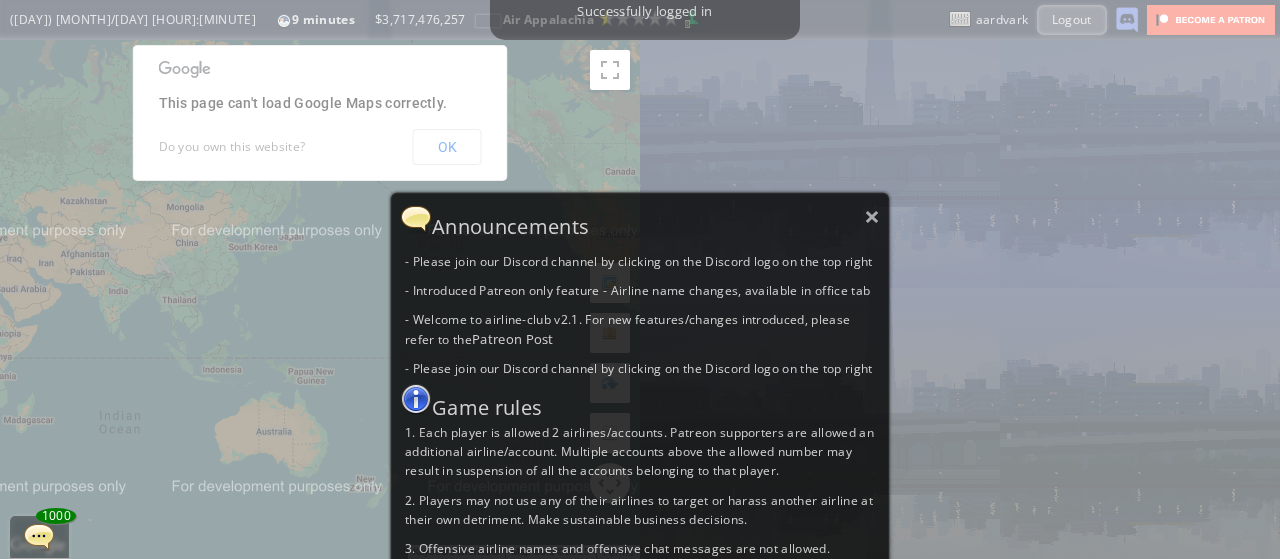 click on "×
Announcements
- Please join our Discord channel by clicking on the Discord logo on the top right
- Introduced Patreon only feature - Airline name changes, available in office tab
- Welcome to airline-club v2.1. For new features/changes introduced, please refer to the  Patreon Post
- Please join our Discord channel by clicking on the Discord logo on the top right
Game rules
1. Each player is allowed 2 airlines/accounts. Patreon supporters are allowed an additional airline/account. Multiple accounts above the allowed number may result in suspension of all the accounts belonging to that player.
2. Players may not use any of their airlines to target or harass another airline at their own detriment. Make sustainable business decisions.
3. Offensive airline names and offensive chat messages are not allowed.
4. Report any bugs or exploits in the discord, do not abuse the bug or exploit." at bounding box center [640, 279] 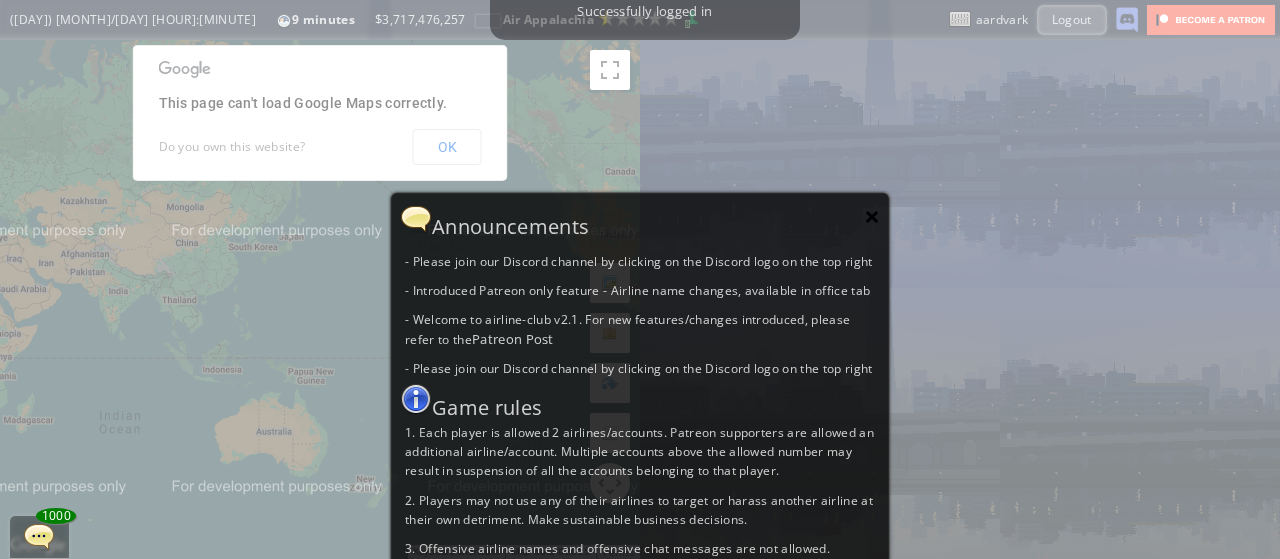 click on "×" at bounding box center [872, 216] 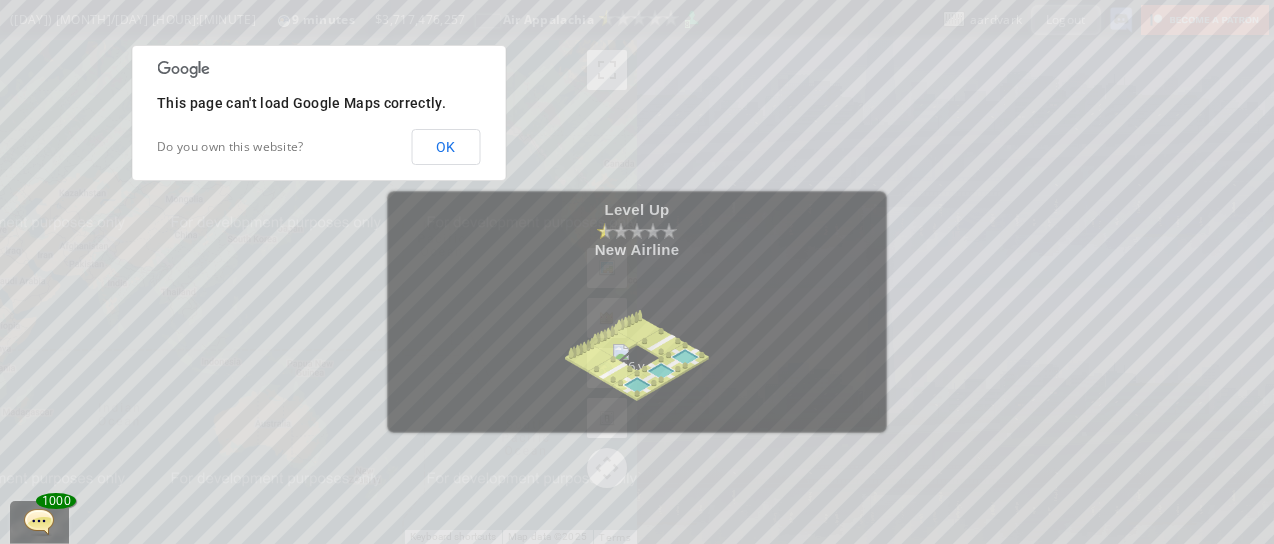click on "Level Up
New Airline" at bounding box center (637, 272) 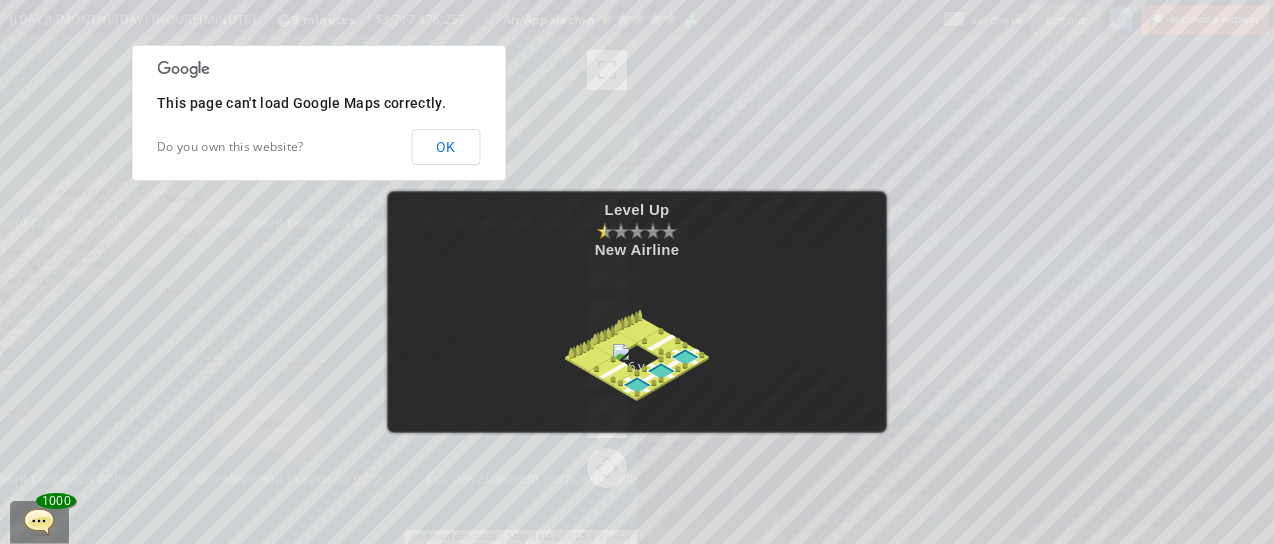 click at bounding box center (637, 338) 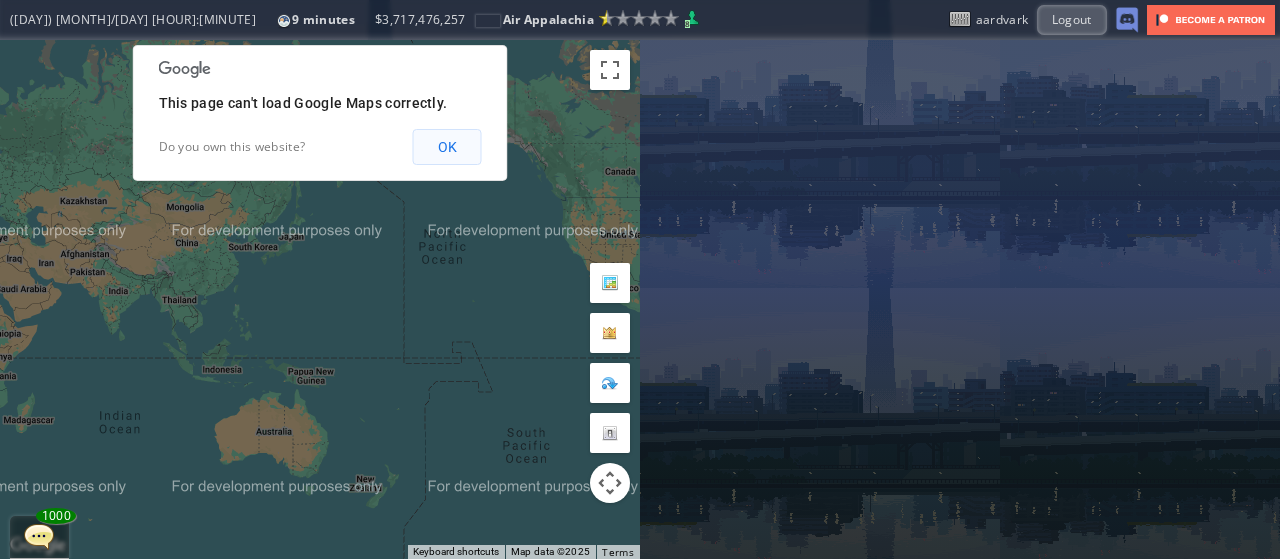 click on "OK" at bounding box center (447, 147) 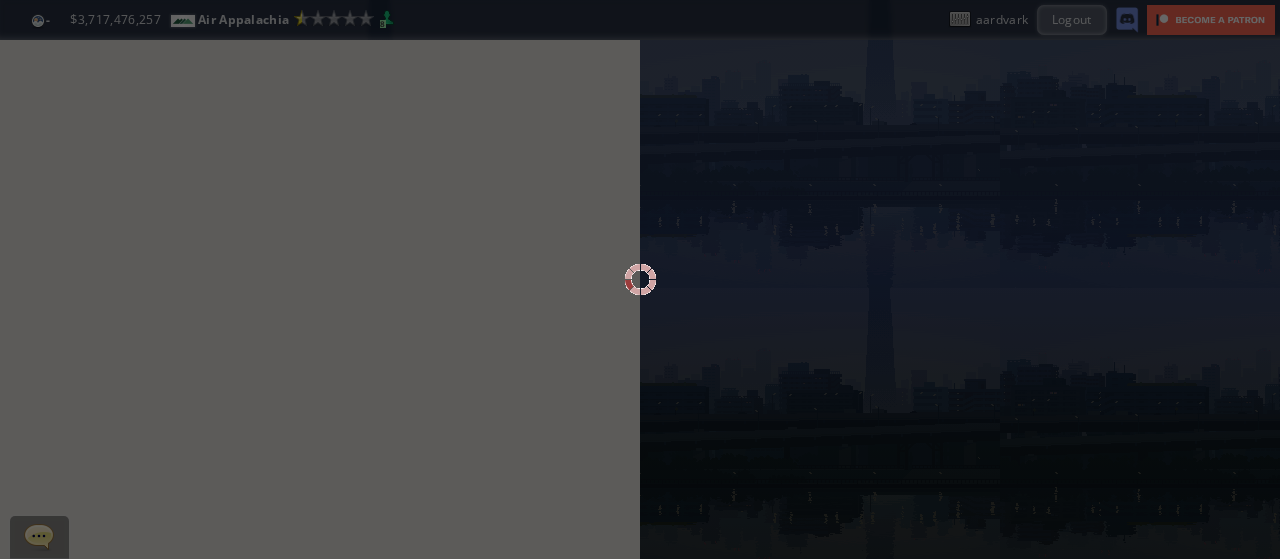 scroll, scrollTop: 0, scrollLeft: 0, axis: both 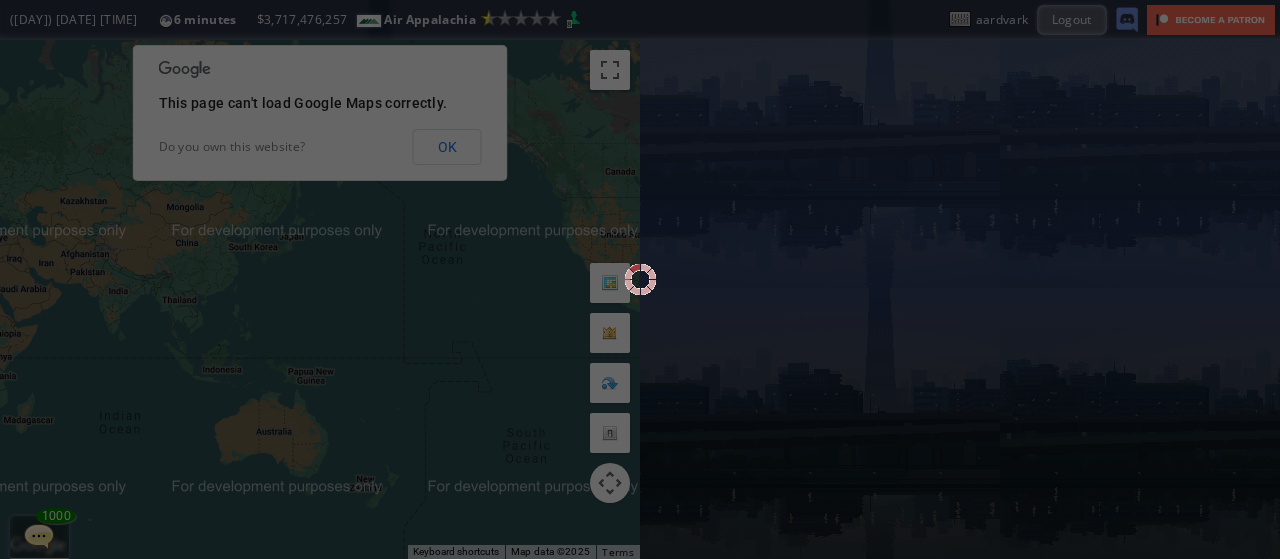 click at bounding box center (640, 279) 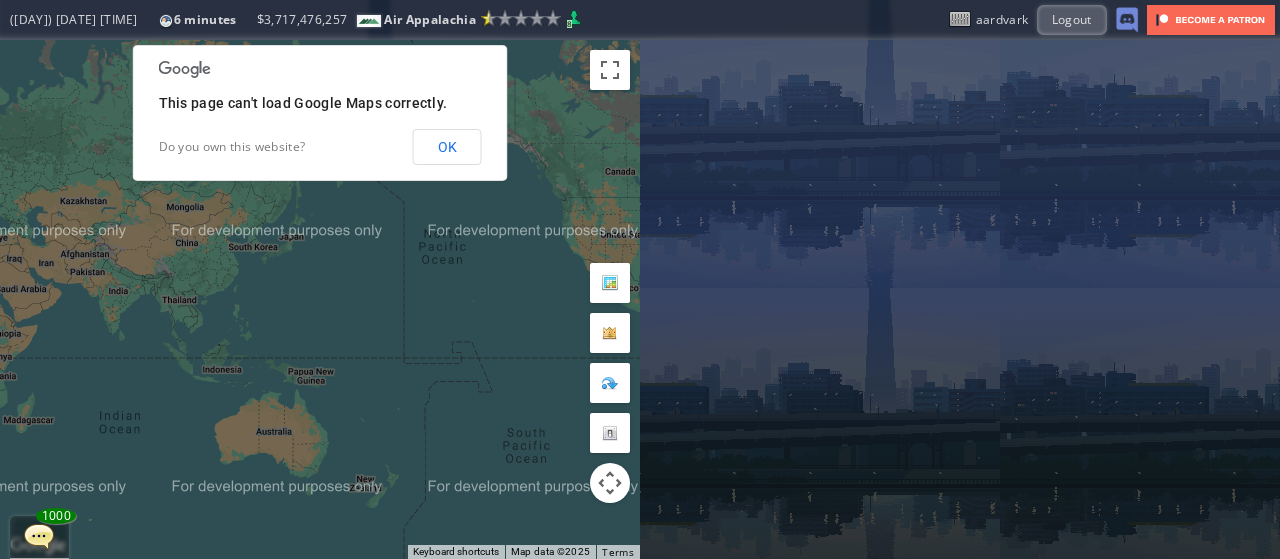click on "This page can't load Google Maps correctly. Do you own this website? OK" at bounding box center (320, 113) 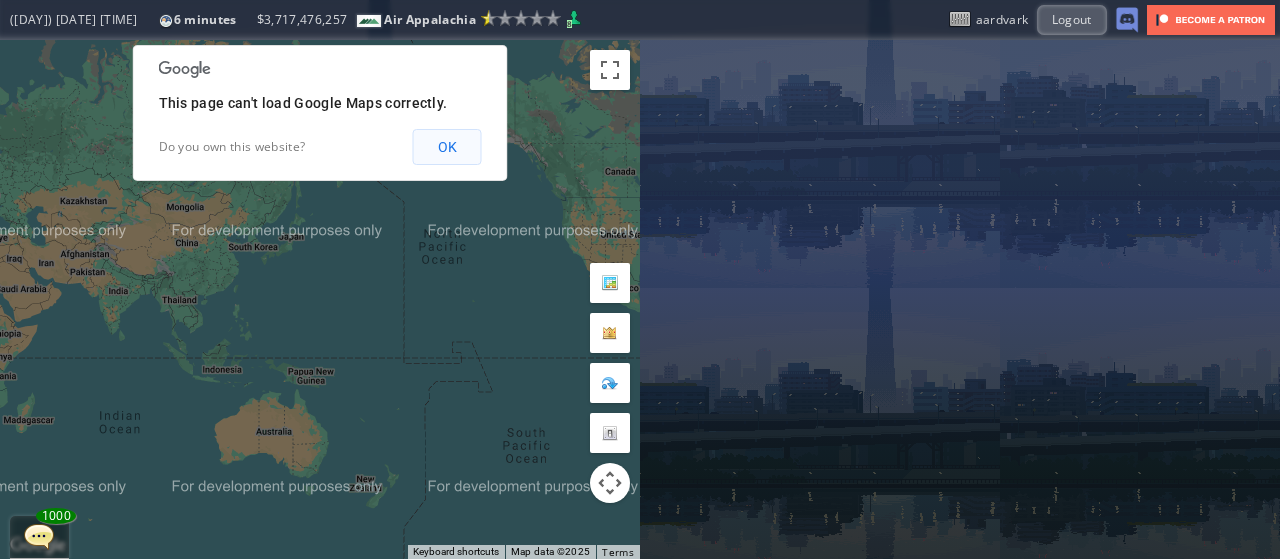 click on "OK" at bounding box center (447, 147) 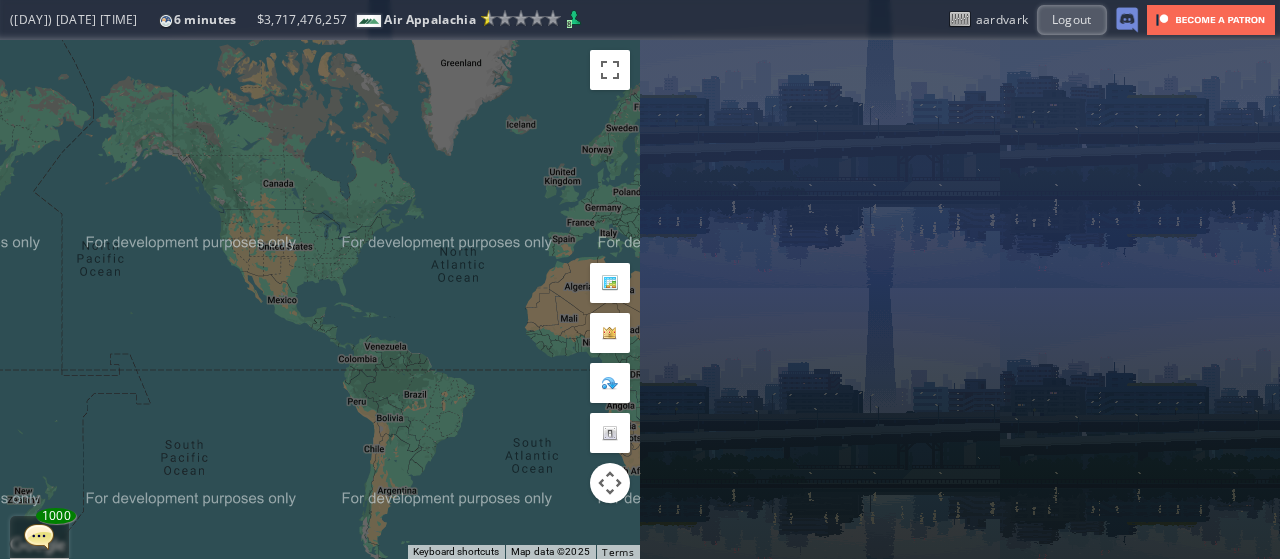 drag, startPoint x: 426, startPoint y: 225, endPoint x: 157, endPoint y: 237, distance: 269.26752 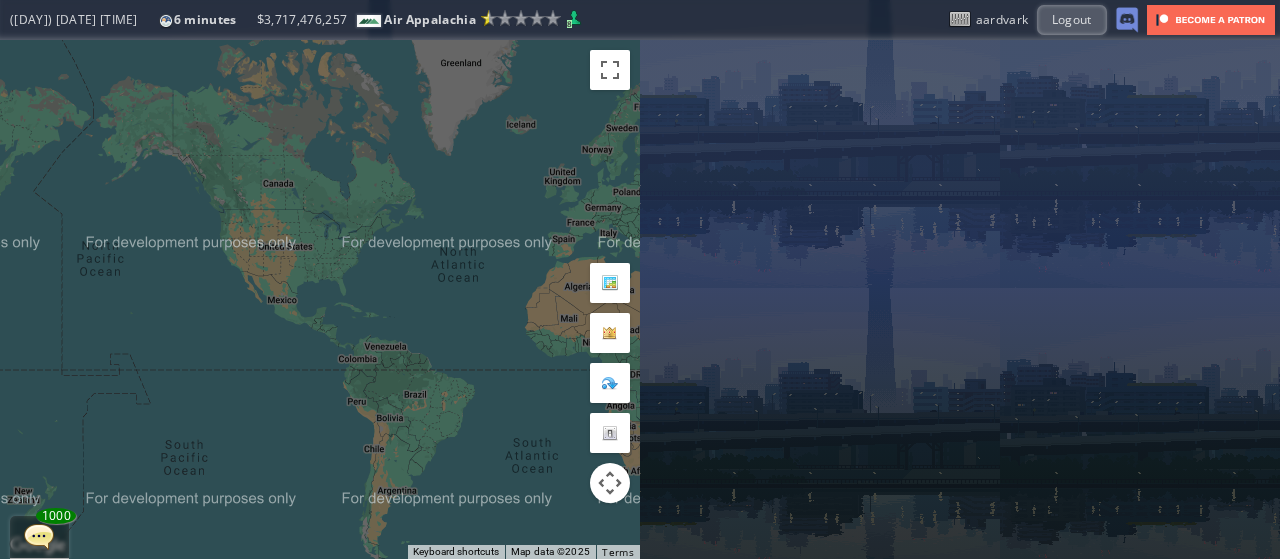 click on "To navigate, press the arrow keys." at bounding box center (320, 299) 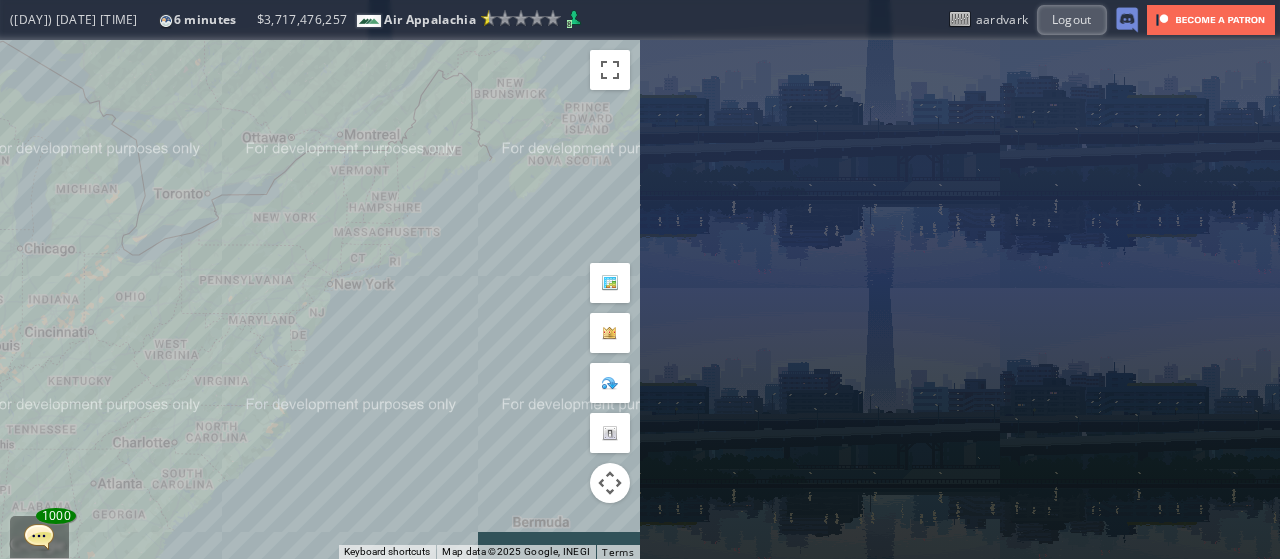 drag, startPoint x: 275, startPoint y: 229, endPoint x: 564, endPoint y: 238, distance: 289.1401 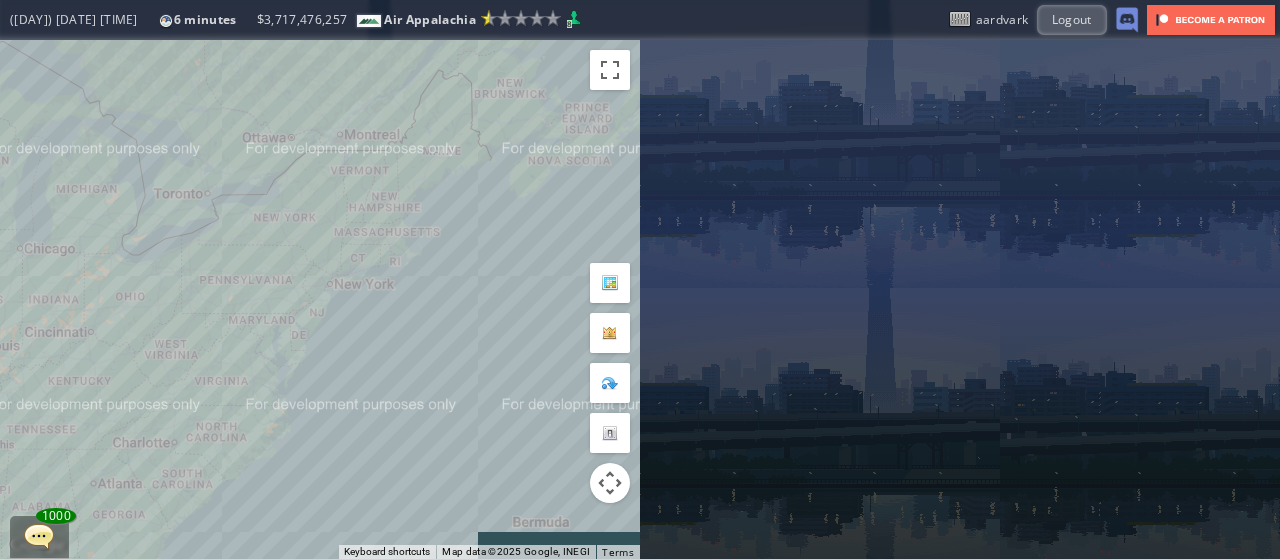 click on "To navigate, press the arrow keys." at bounding box center [320, 299] 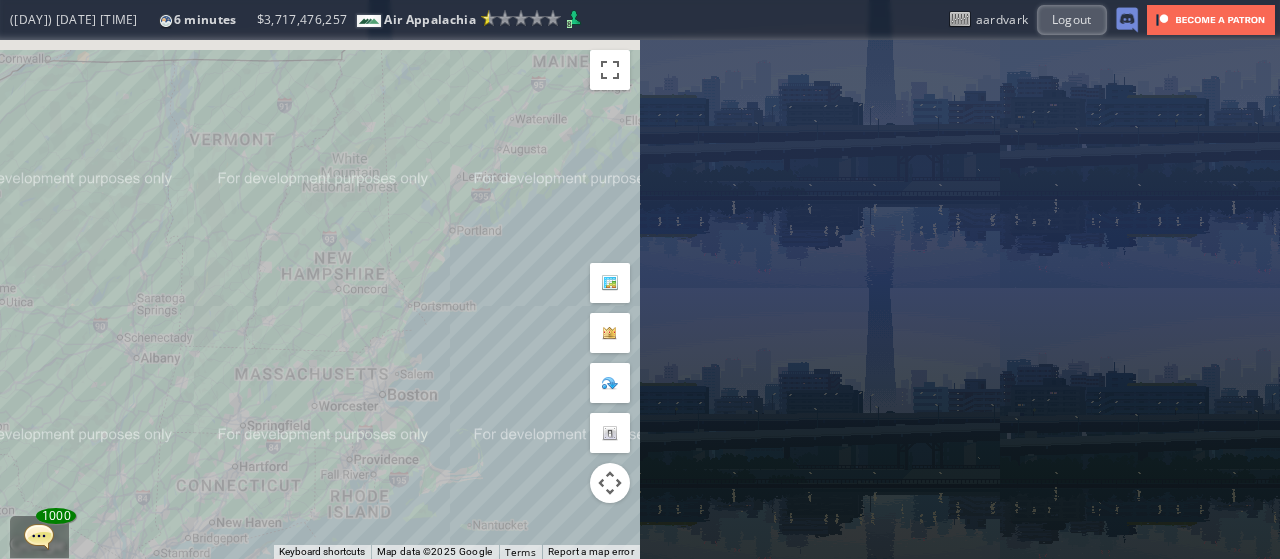 drag, startPoint x: 448, startPoint y: 169, endPoint x: 542, endPoint y: 317, distance: 175.32826 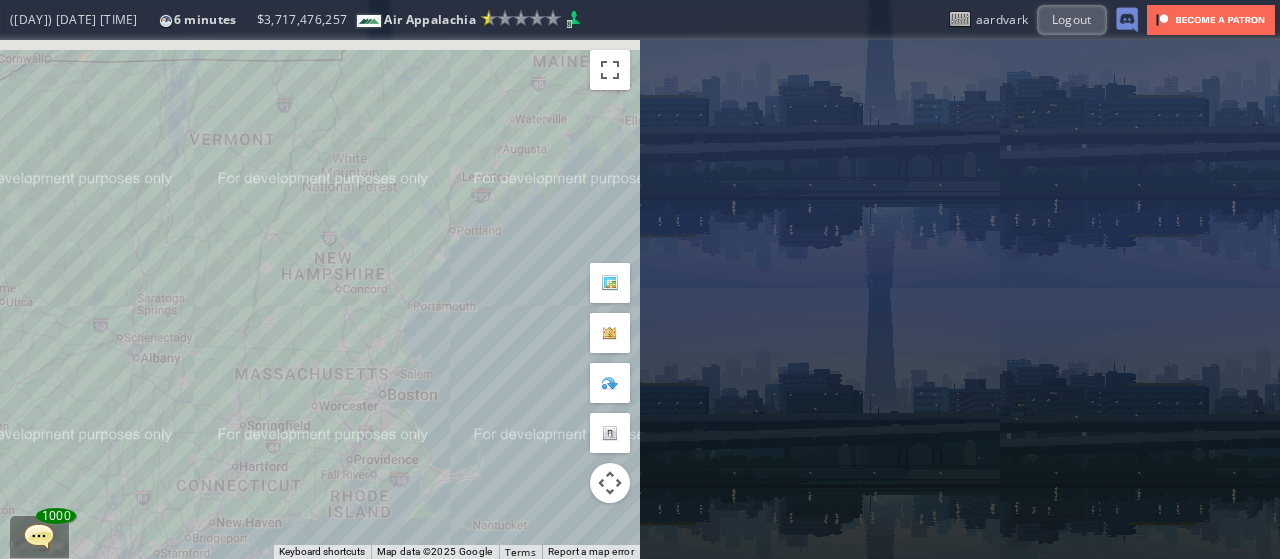 click on "To navigate, press the arrow keys." at bounding box center (320, 299) 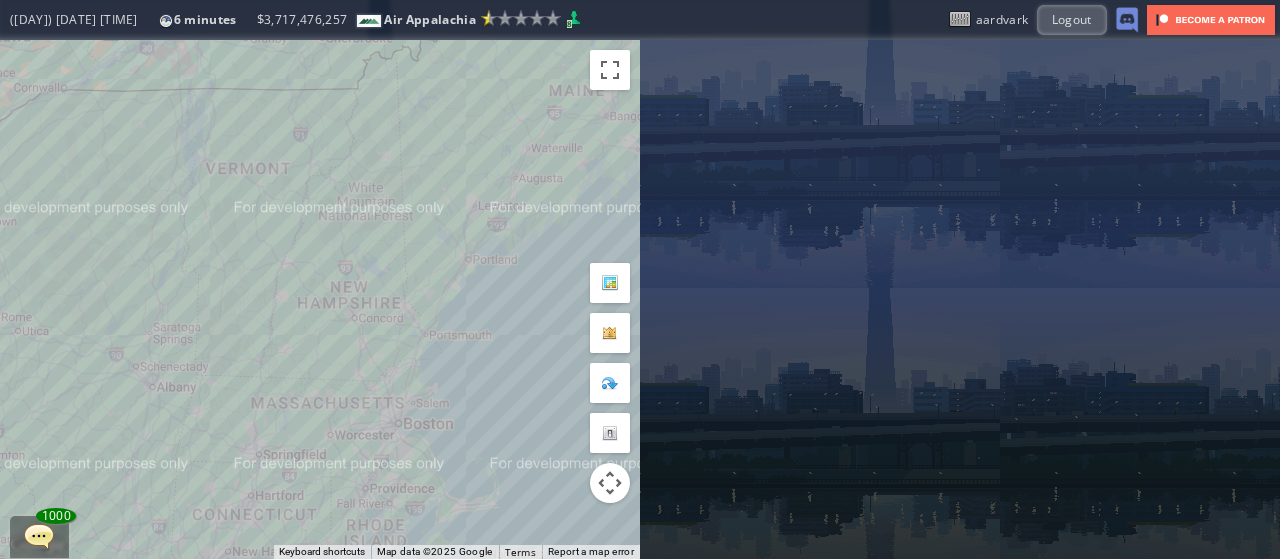 click on "To navigate, press the arrow keys." at bounding box center (320, 299) 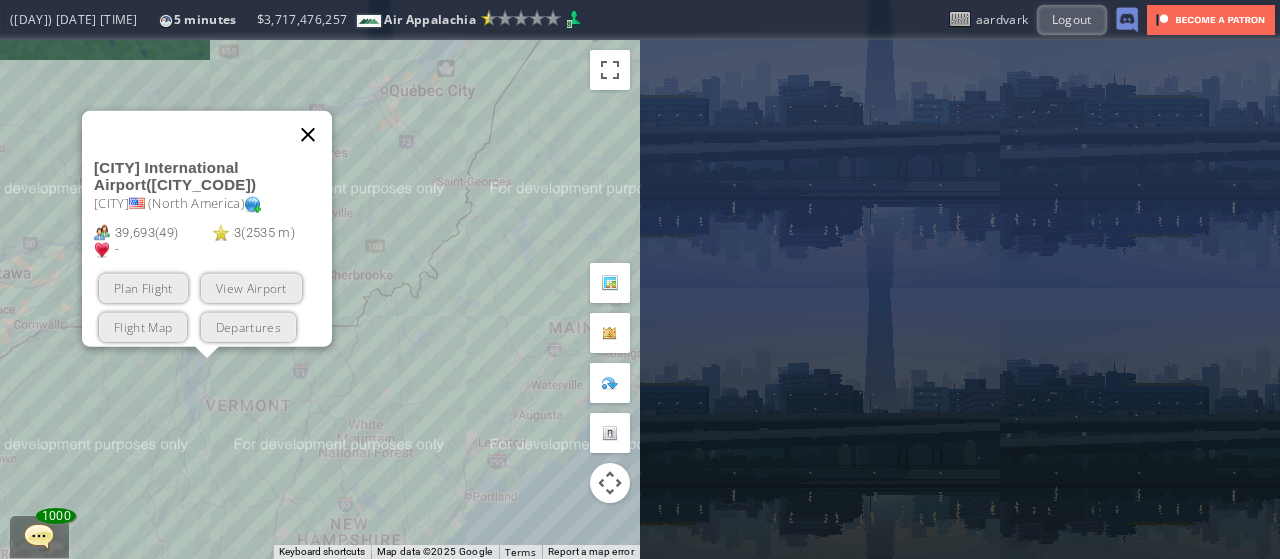 click at bounding box center [308, 134] 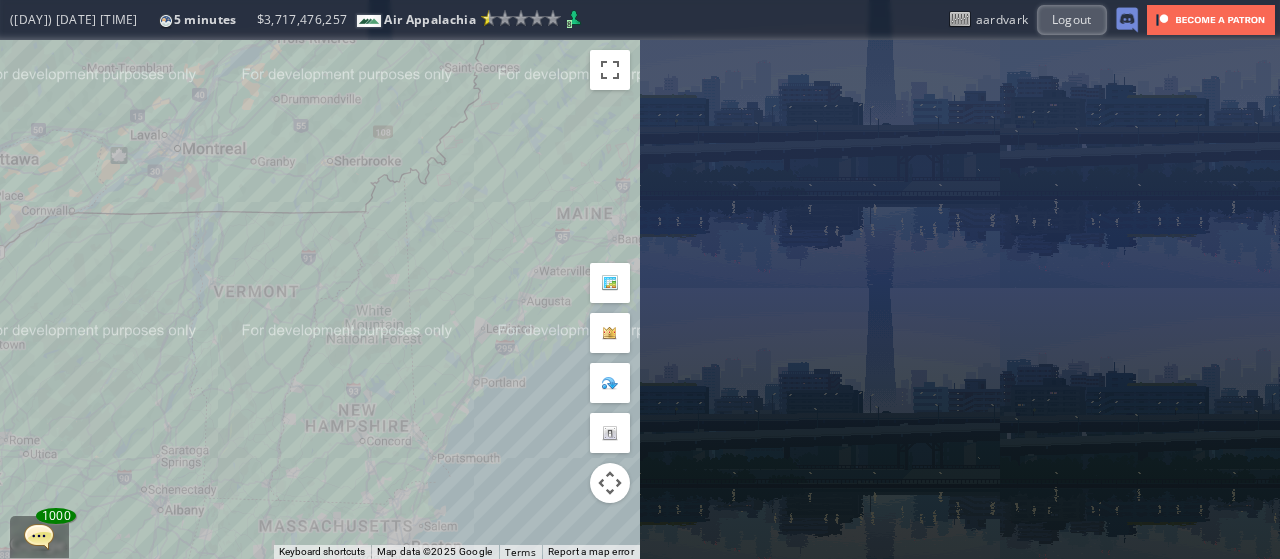 drag, startPoint x: 390, startPoint y: 321, endPoint x: 399, endPoint y: 201, distance: 120.33703 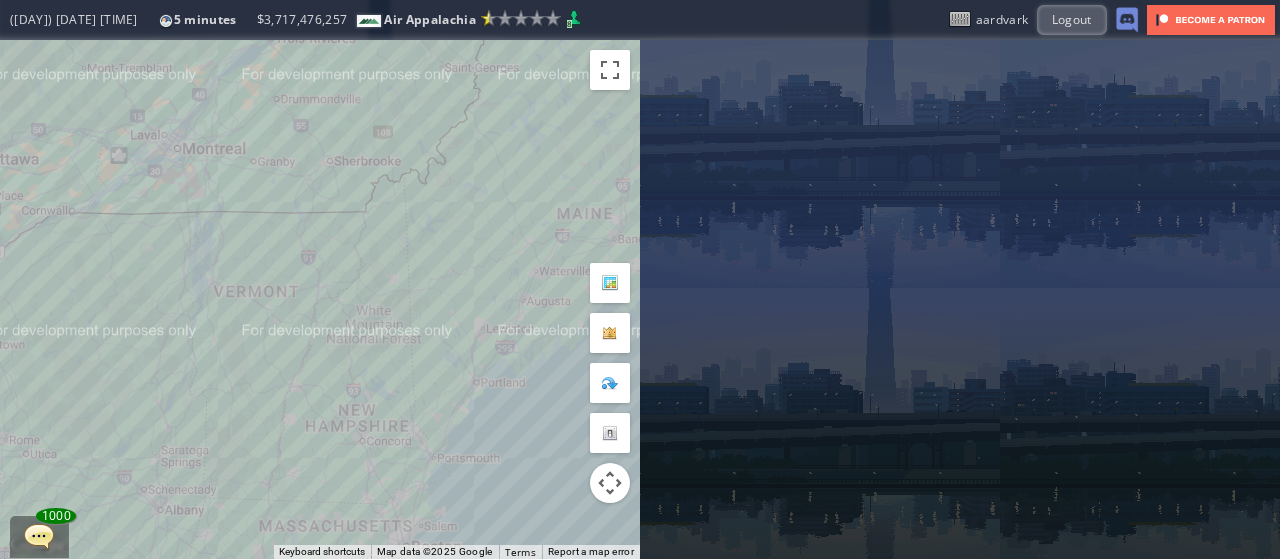 click on "To navigate, press the arrow keys." at bounding box center (320, 299) 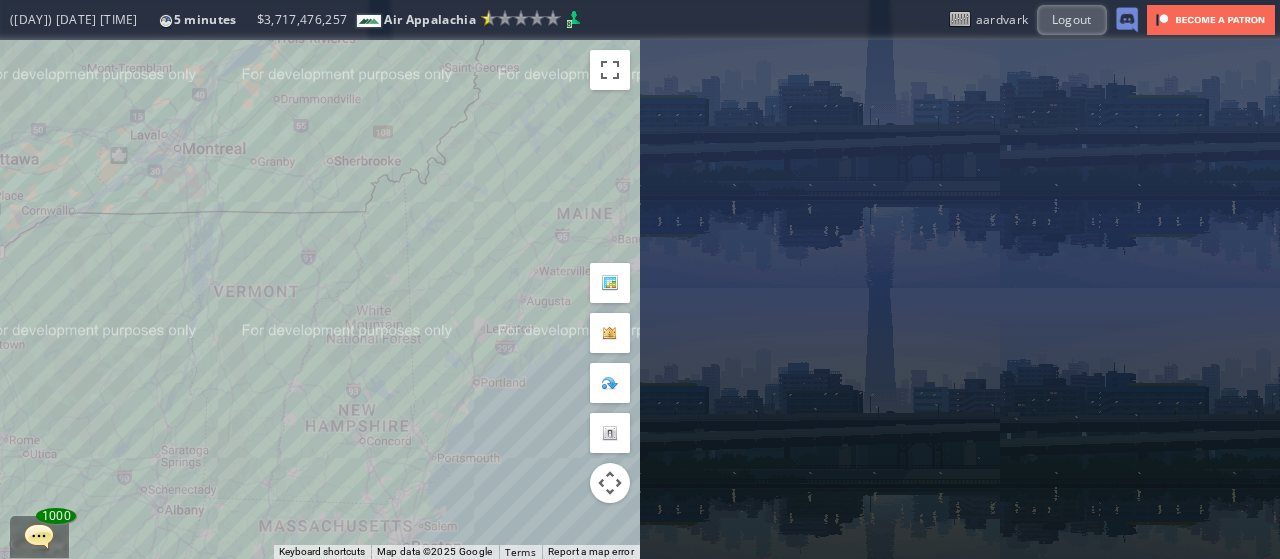 click on "To navigate, press the arrow keys." at bounding box center (320, 299) 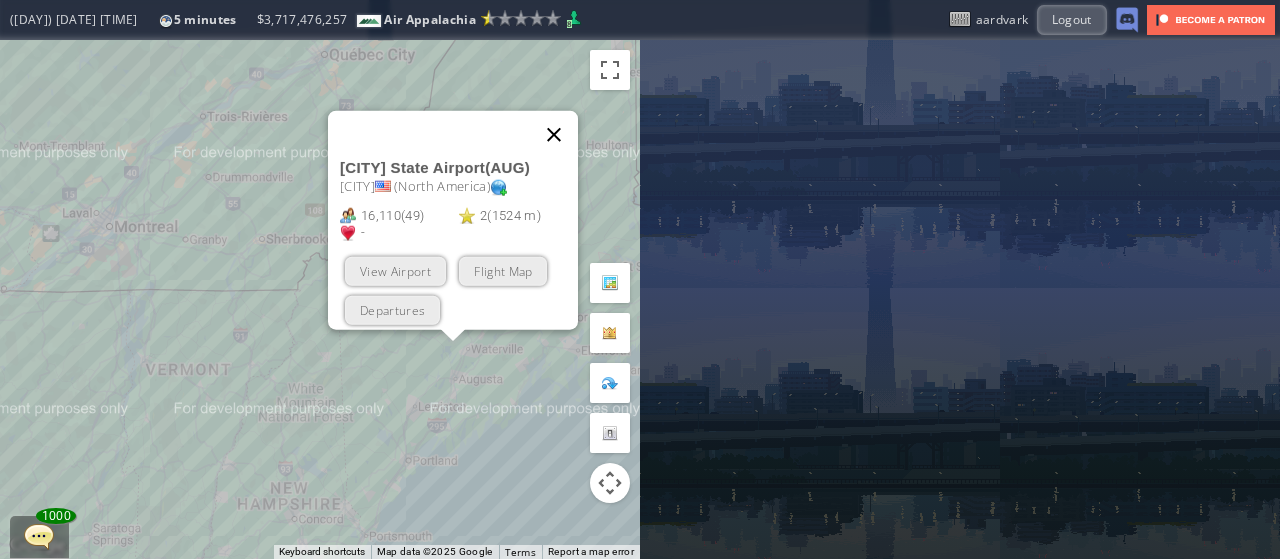 click at bounding box center [554, 134] 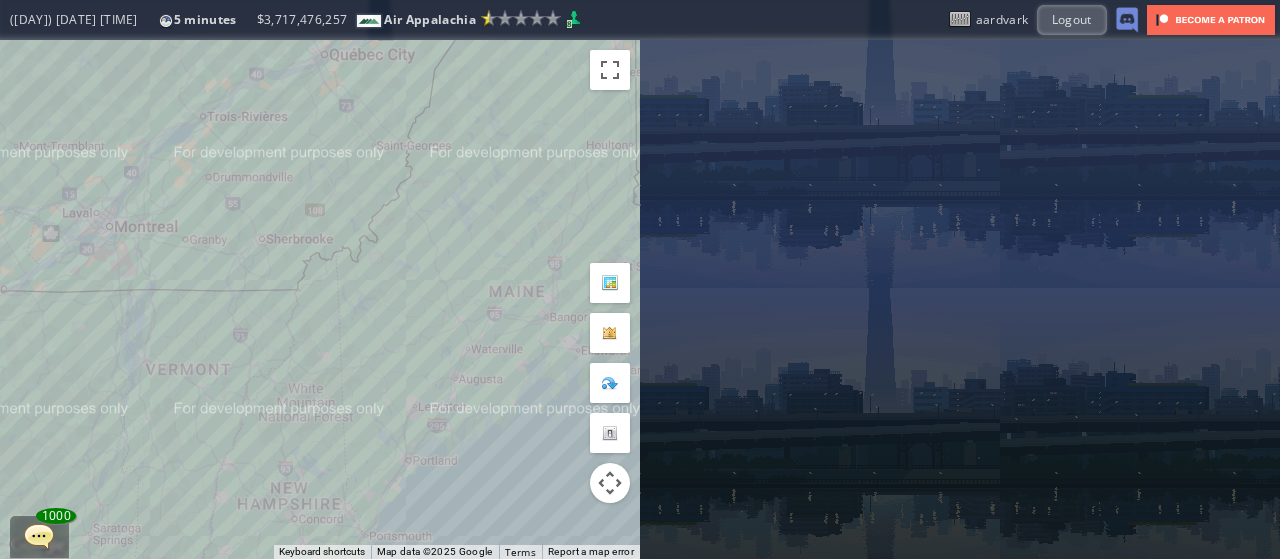 click on "To navigate, press the arrow keys." at bounding box center [320, 299] 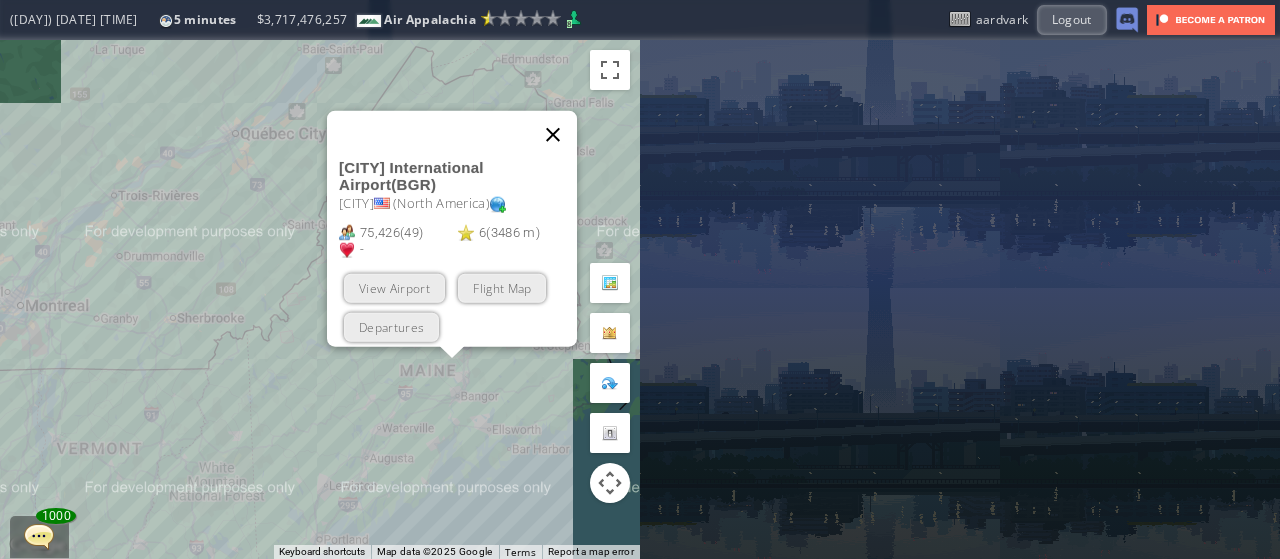 click at bounding box center [553, 134] 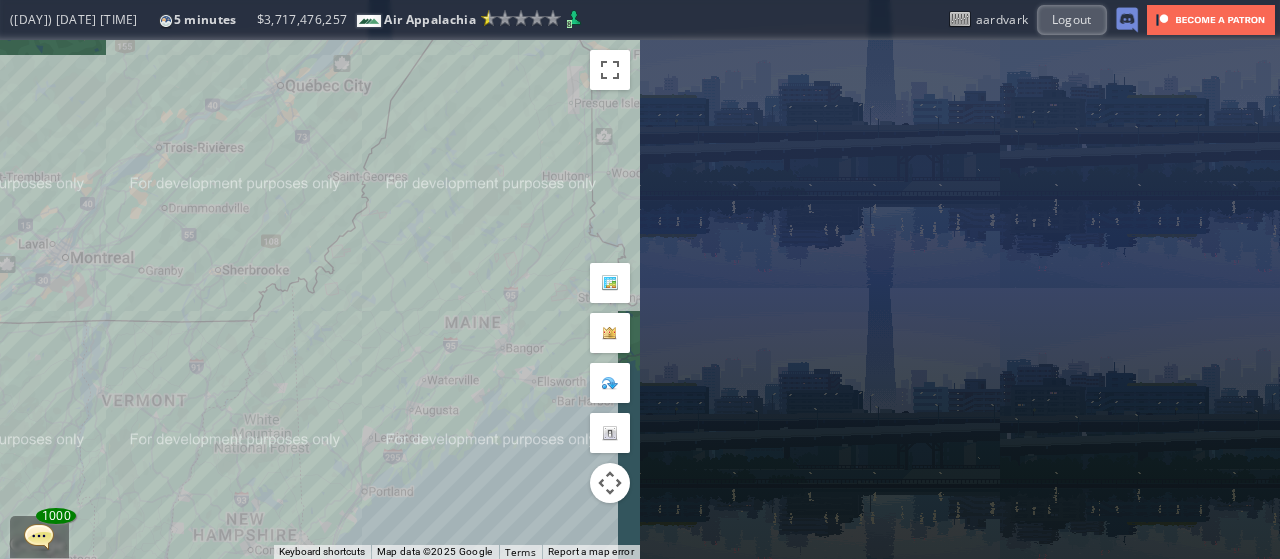 drag, startPoint x: 294, startPoint y: 277, endPoint x: 393, endPoint y: 141, distance: 168.21712 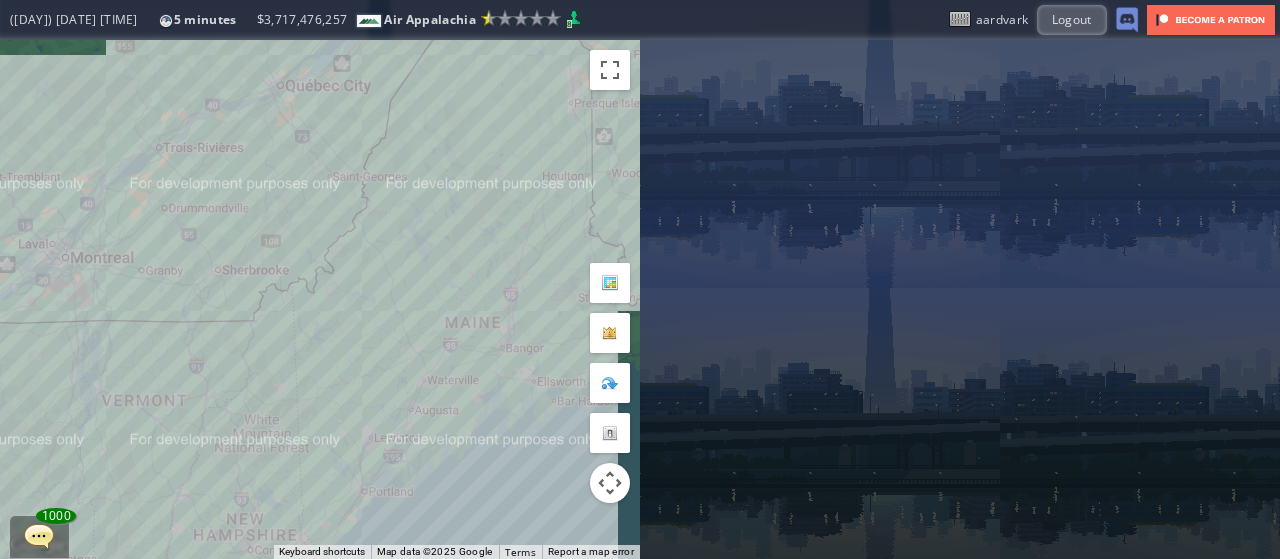 click on "To navigate, press the arrow keys." at bounding box center (320, 299) 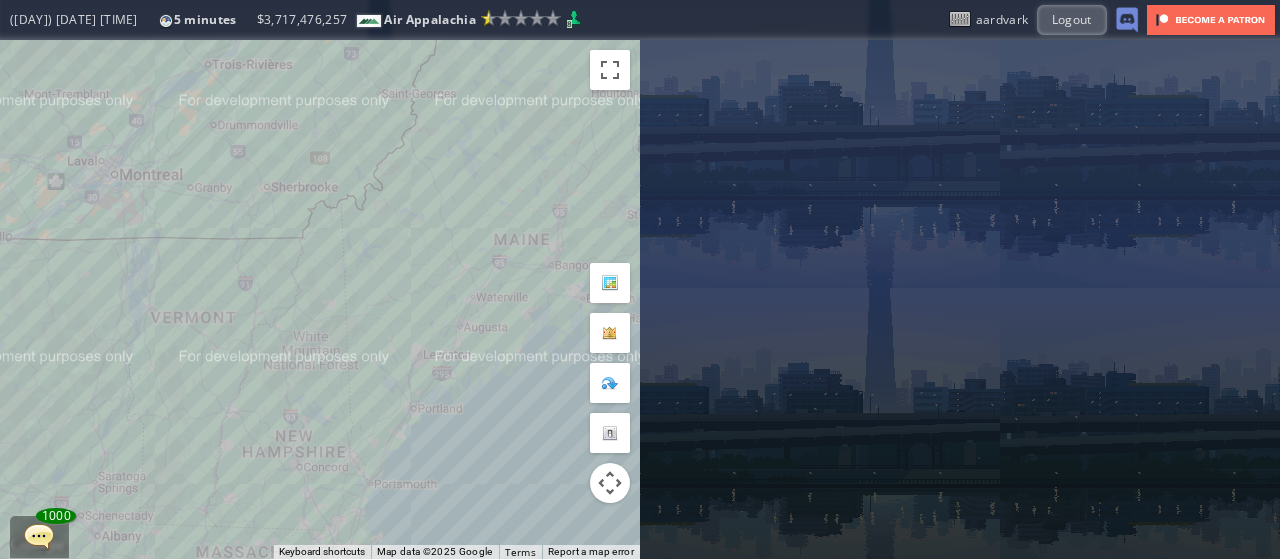 click on "To navigate, press the arrow keys." at bounding box center (320, 299) 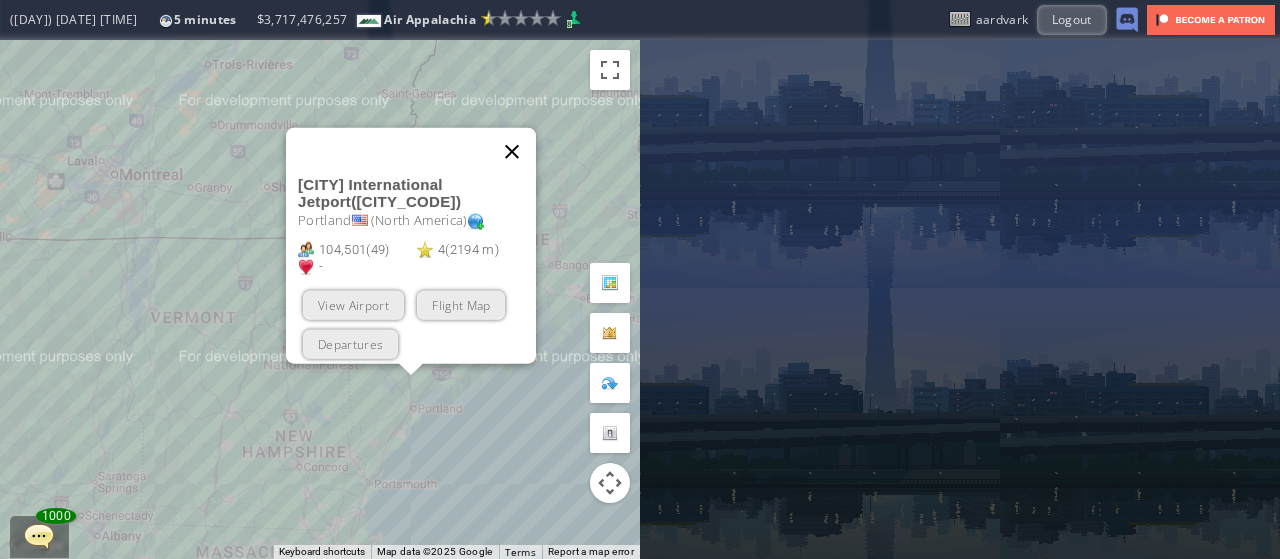 click at bounding box center (512, 151) 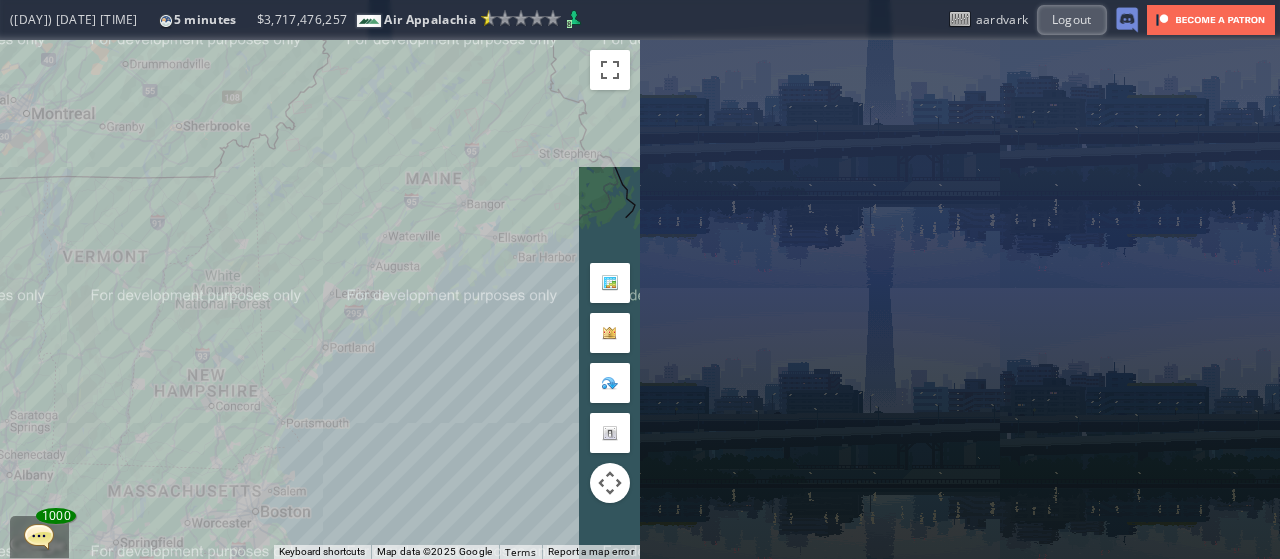 drag, startPoint x: 450, startPoint y: 277, endPoint x: 413, endPoint y: 257, distance: 42.059483 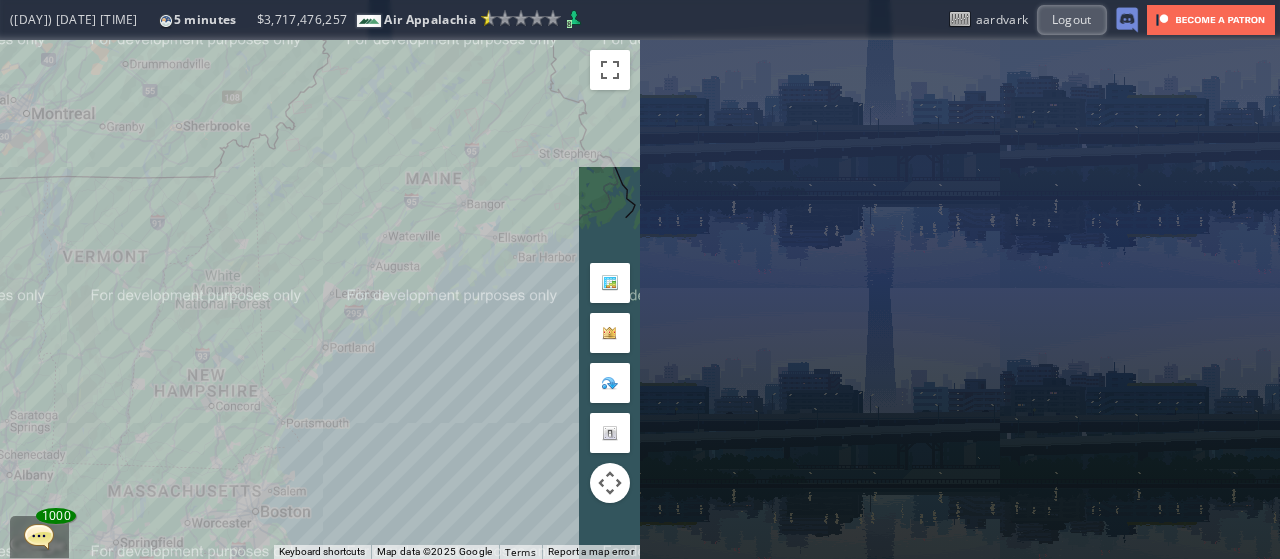 click on "To navigate, press the arrow keys." at bounding box center [320, 299] 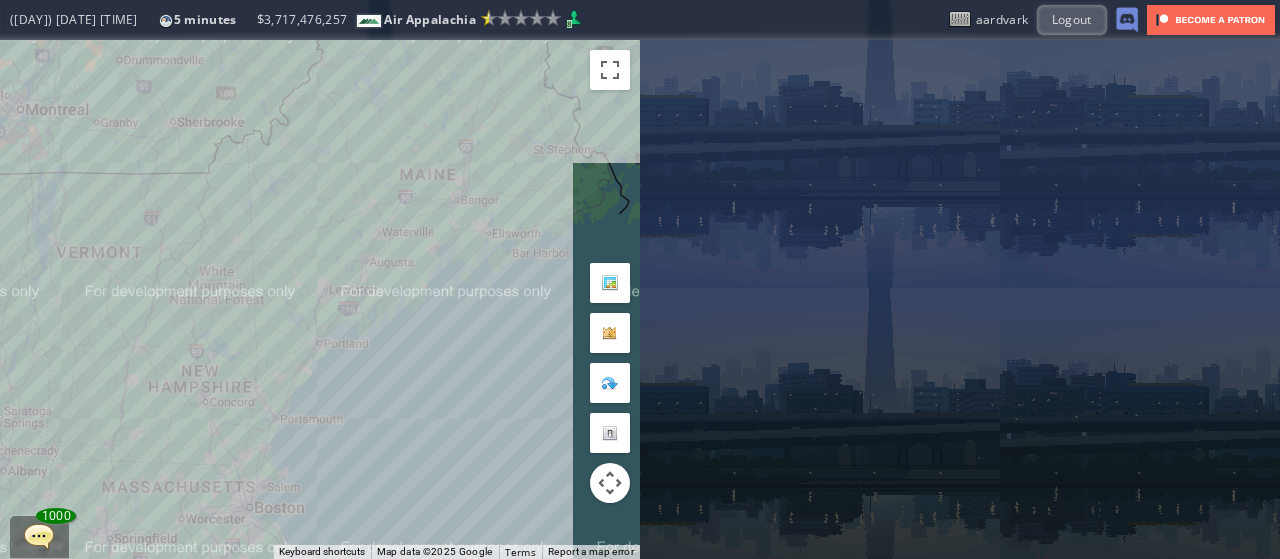 click on "To navigate, press the arrow keys." at bounding box center [320, 299] 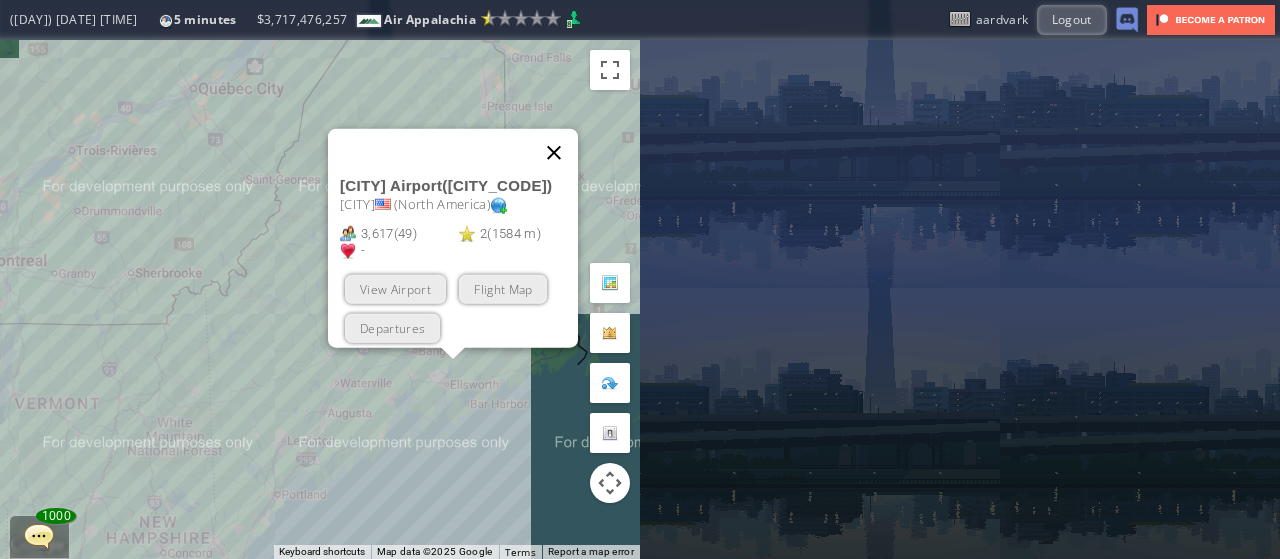drag, startPoint x: 546, startPoint y: 125, endPoint x: 498, endPoint y: 171, distance: 66.48308 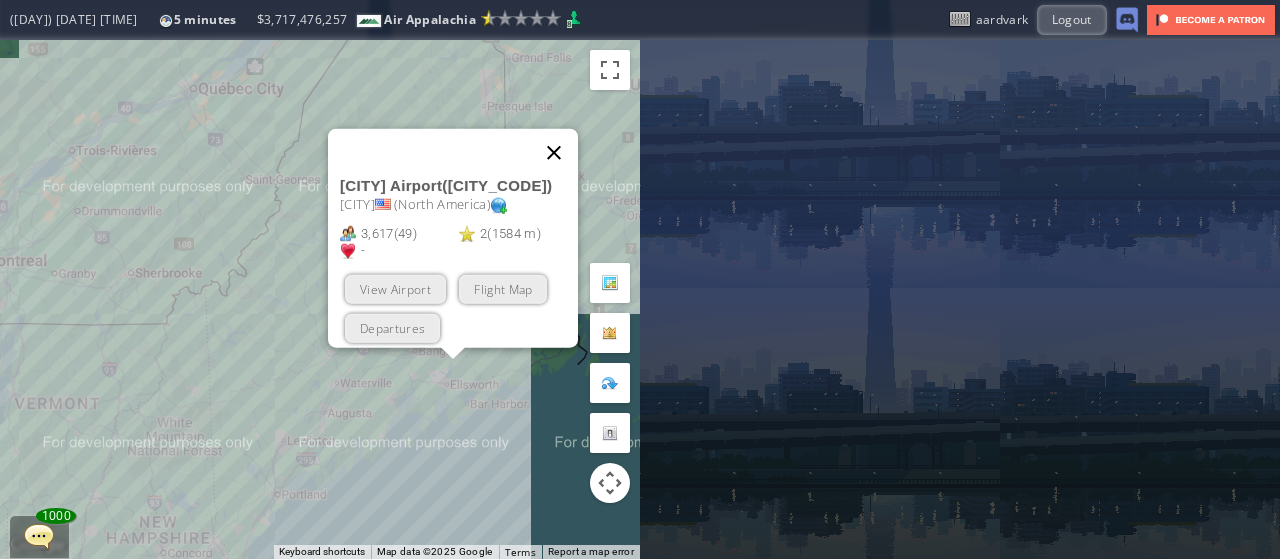 click at bounding box center (554, 152) 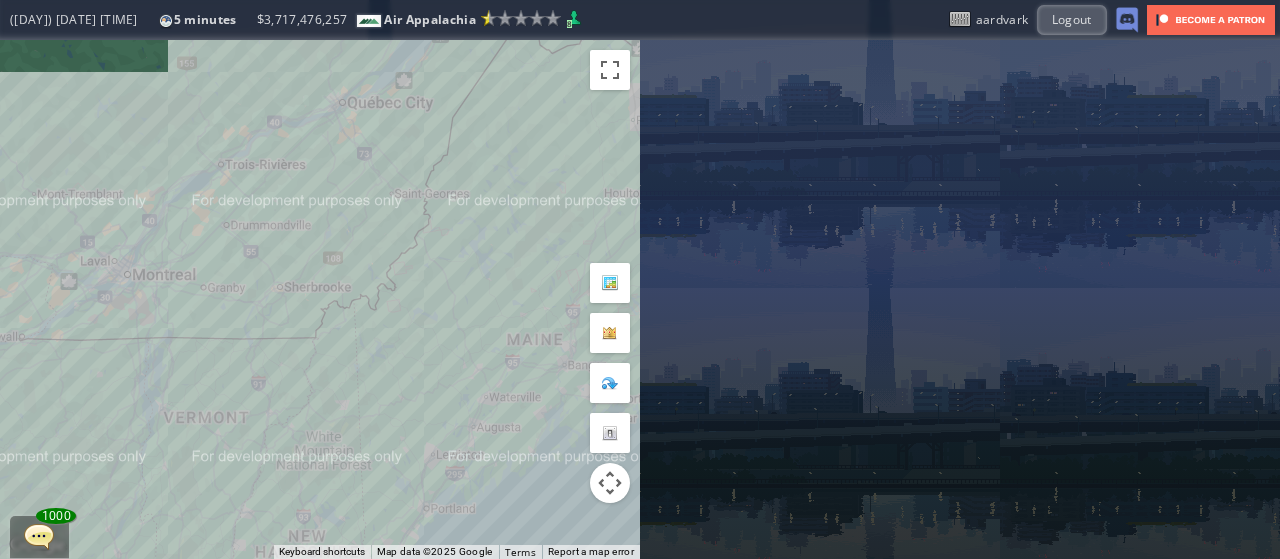 drag, startPoint x: 321, startPoint y: 263, endPoint x: 472, endPoint y: 288, distance: 153.05554 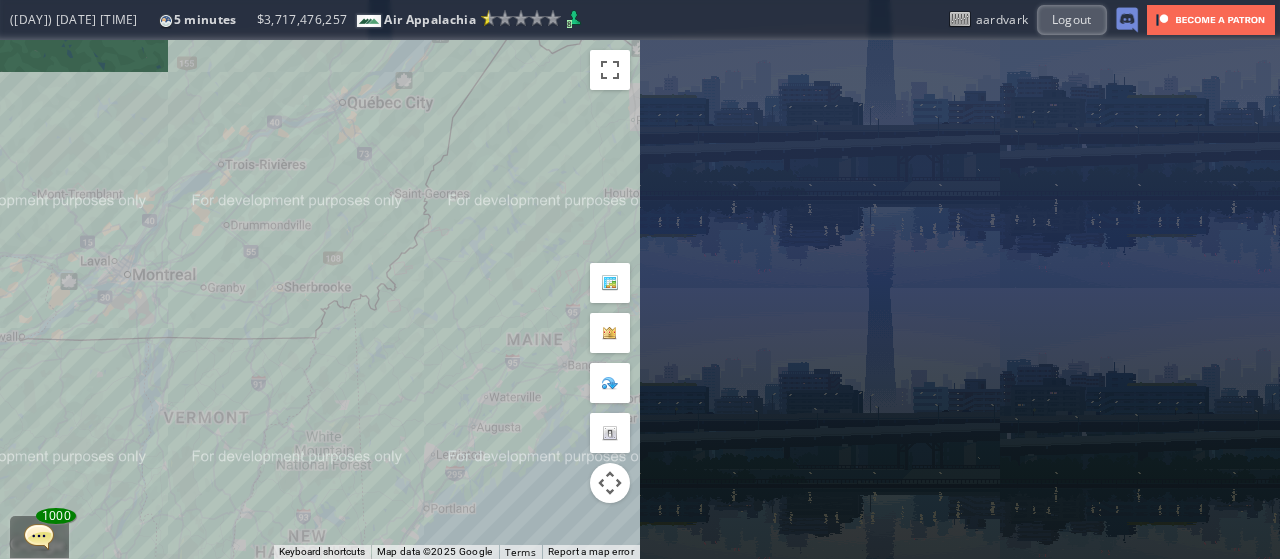click on "To navigate, press the arrow keys." at bounding box center [320, 299] 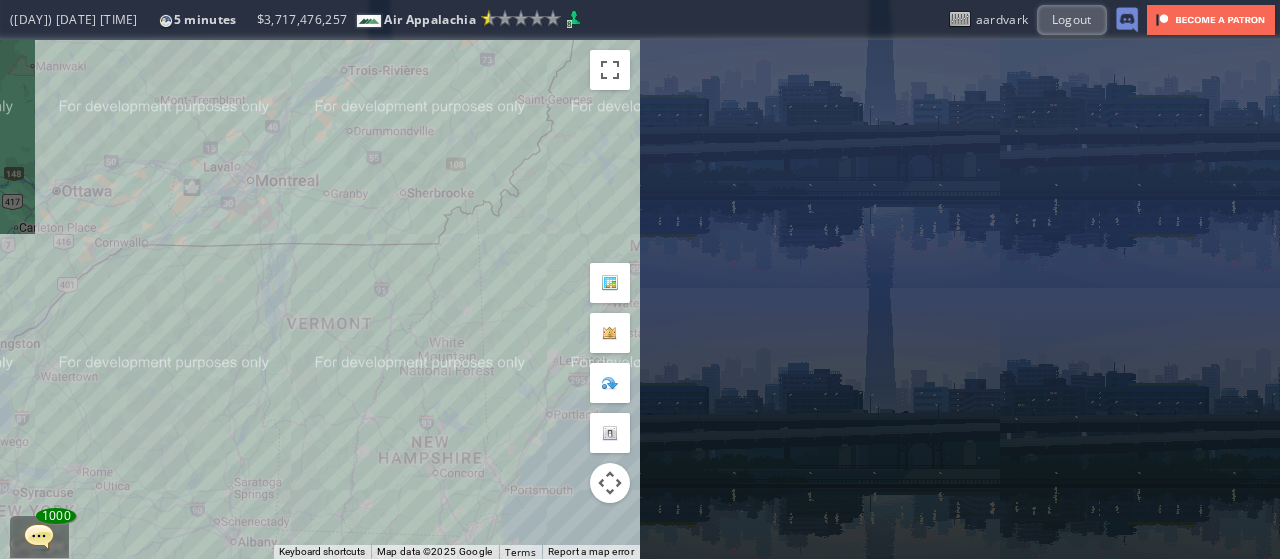 drag, startPoint x: 311, startPoint y: 323, endPoint x: 438, endPoint y: 211, distance: 169.33104 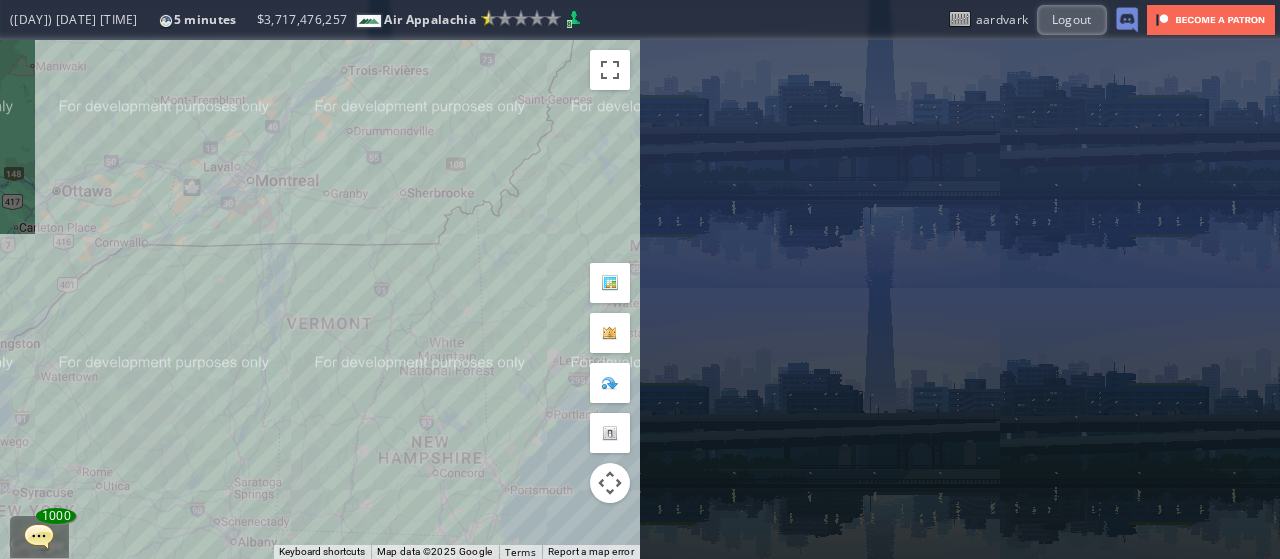 click on "To navigate, press the arrow keys." at bounding box center [320, 299] 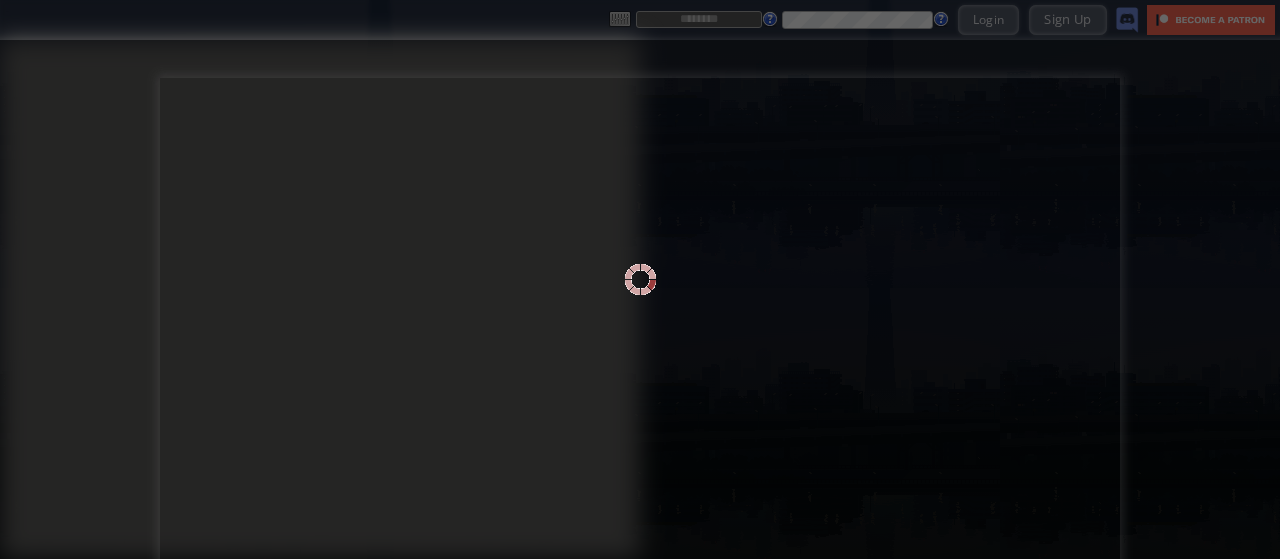 scroll, scrollTop: 0, scrollLeft: 0, axis: both 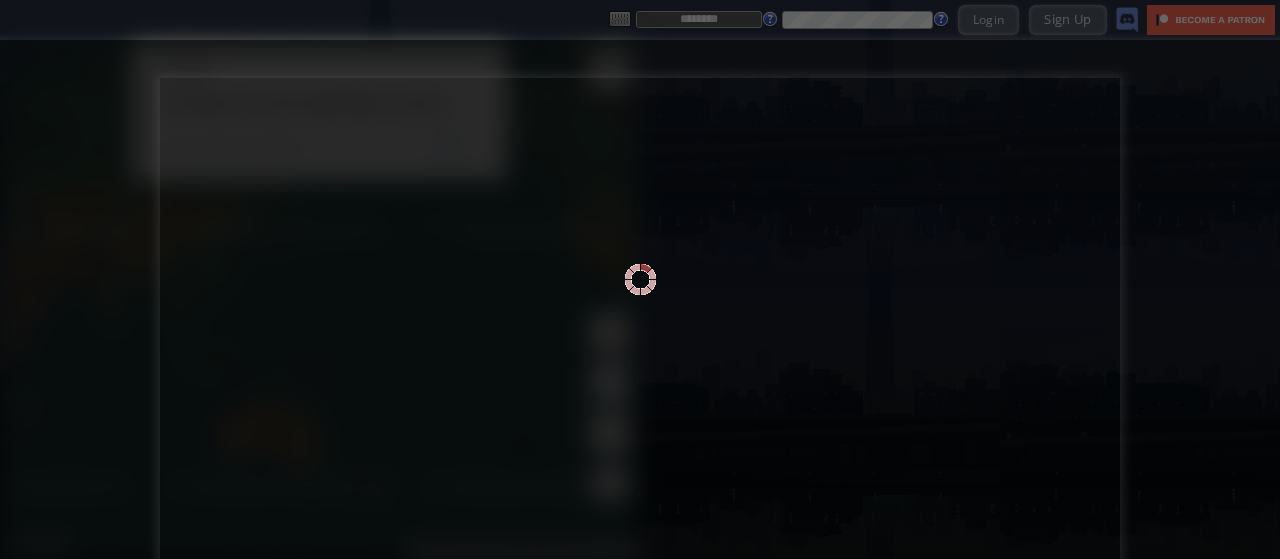 click at bounding box center (640, 279) 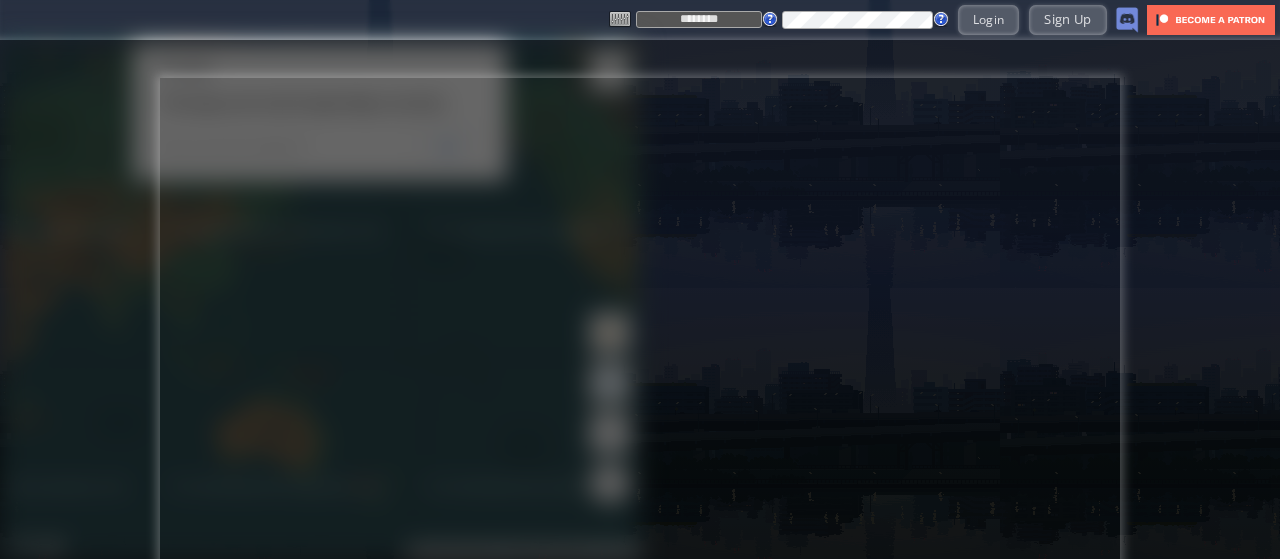 click on "********" at bounding box center [699, 19] 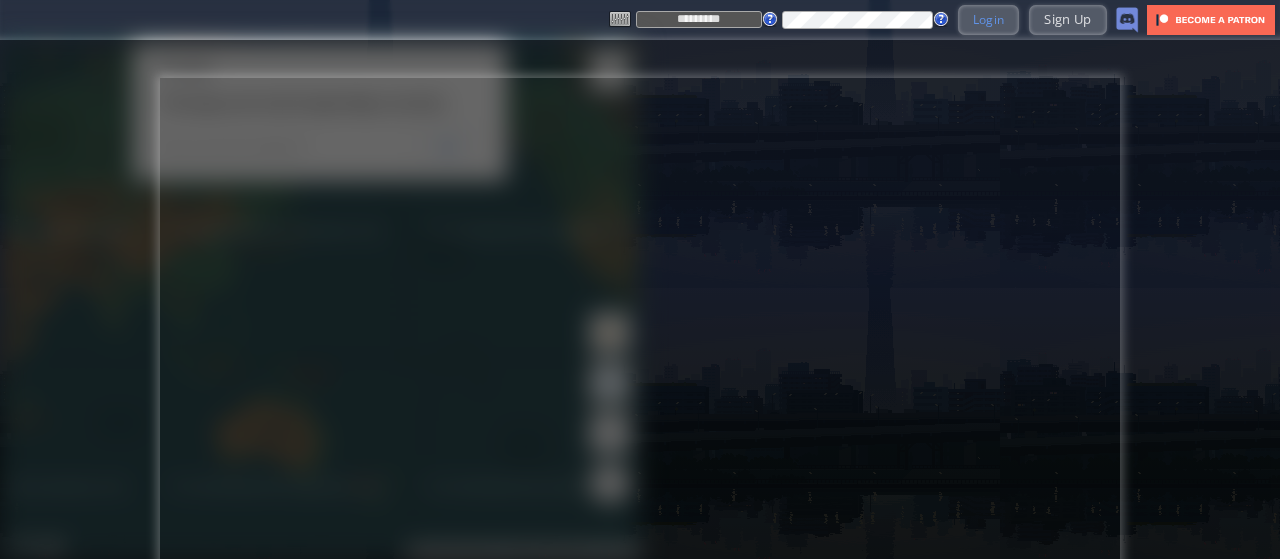 type on "*********" 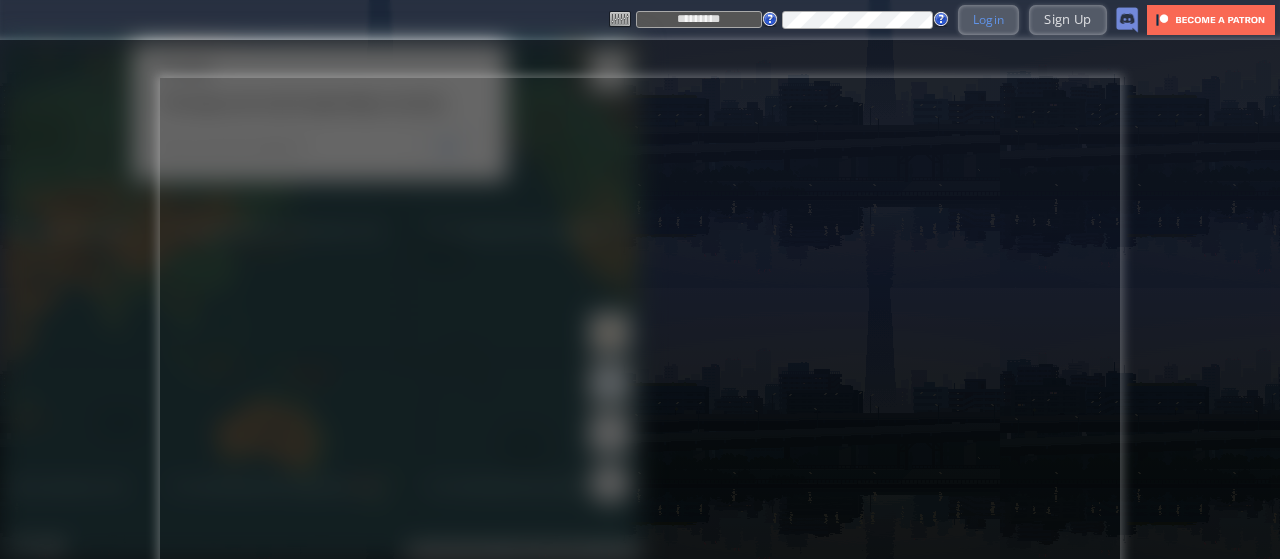 click on "Login" at bounding box center [989, 19] 